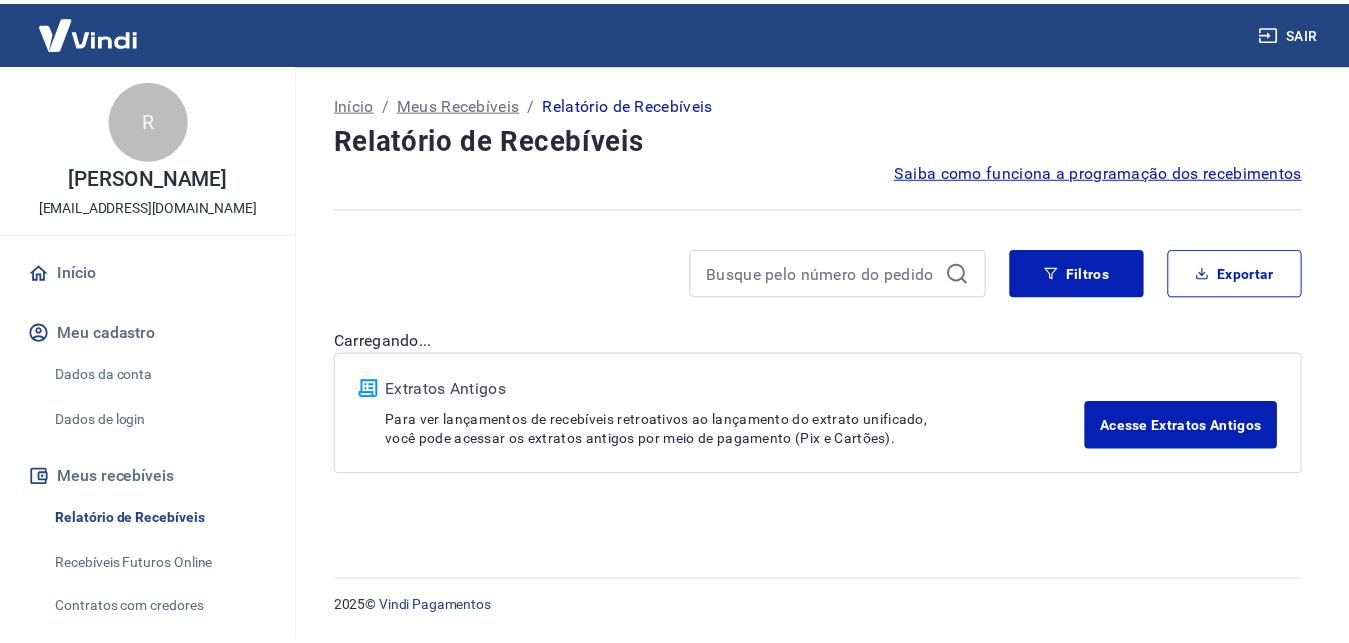 scroll, scrollTop: 0, scrollLeft: 0, axis: both 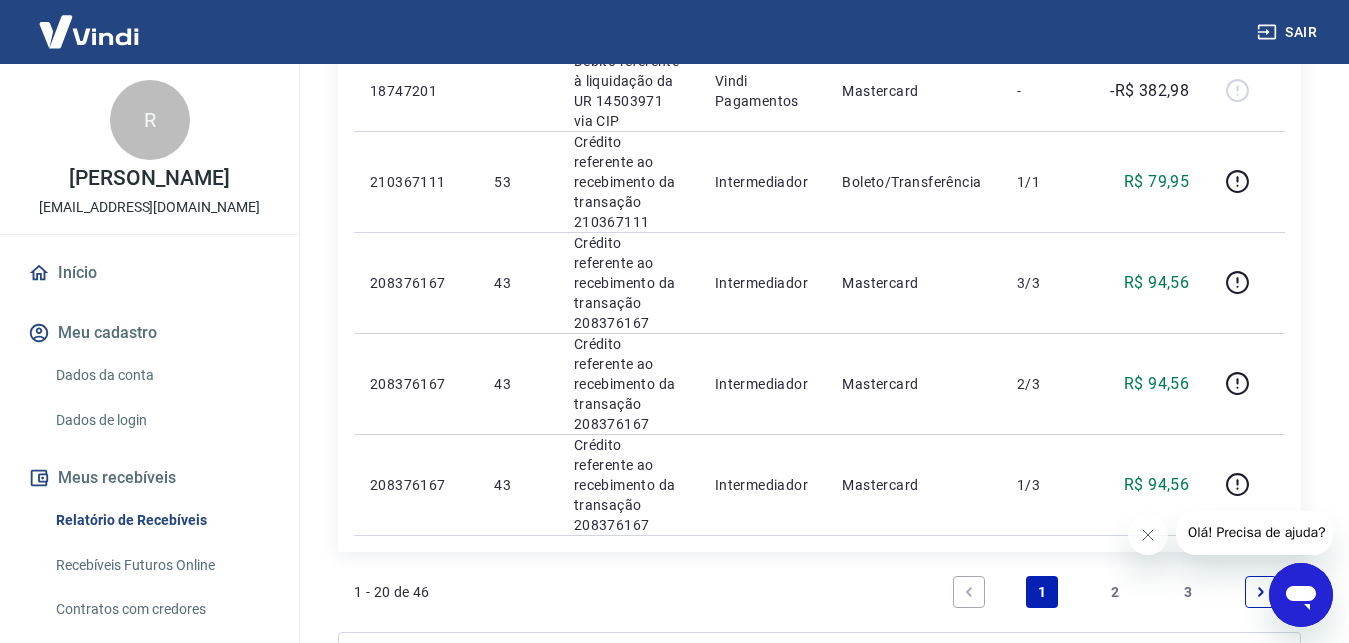 click on "Acesse Extratos Antigos" at bounding box center [1178, 705] 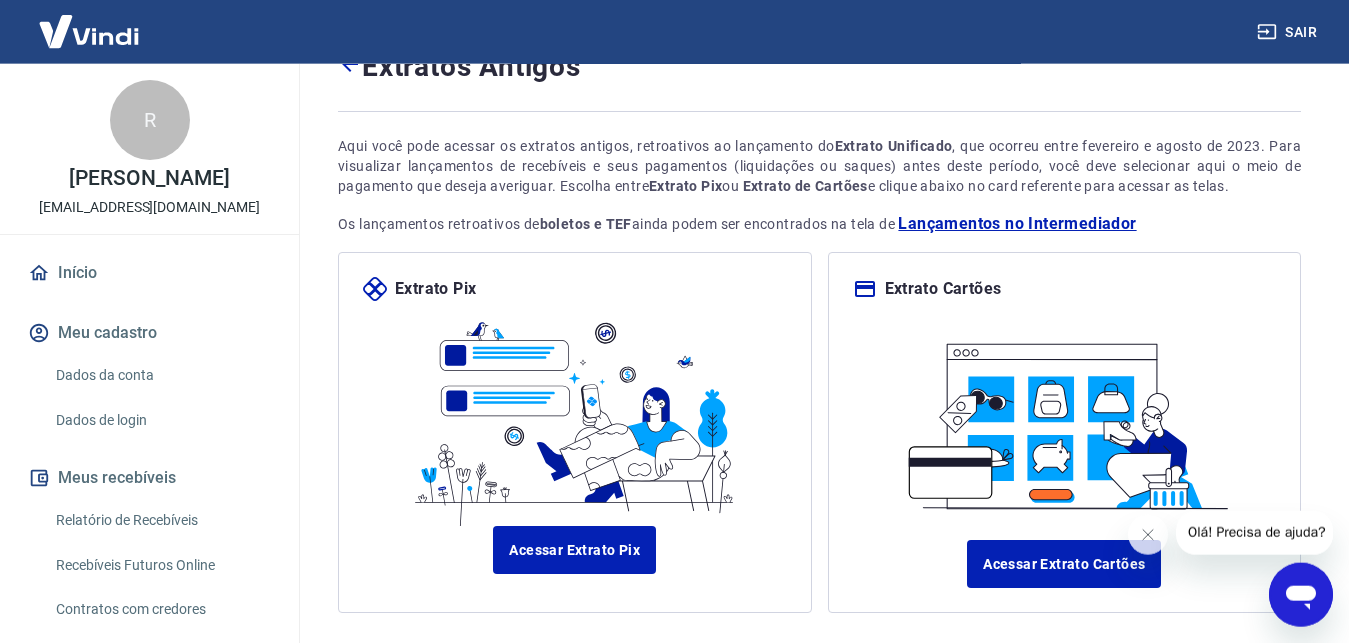 scroll, scrollTop: 186, scrollLeft: 0, axis: vertical 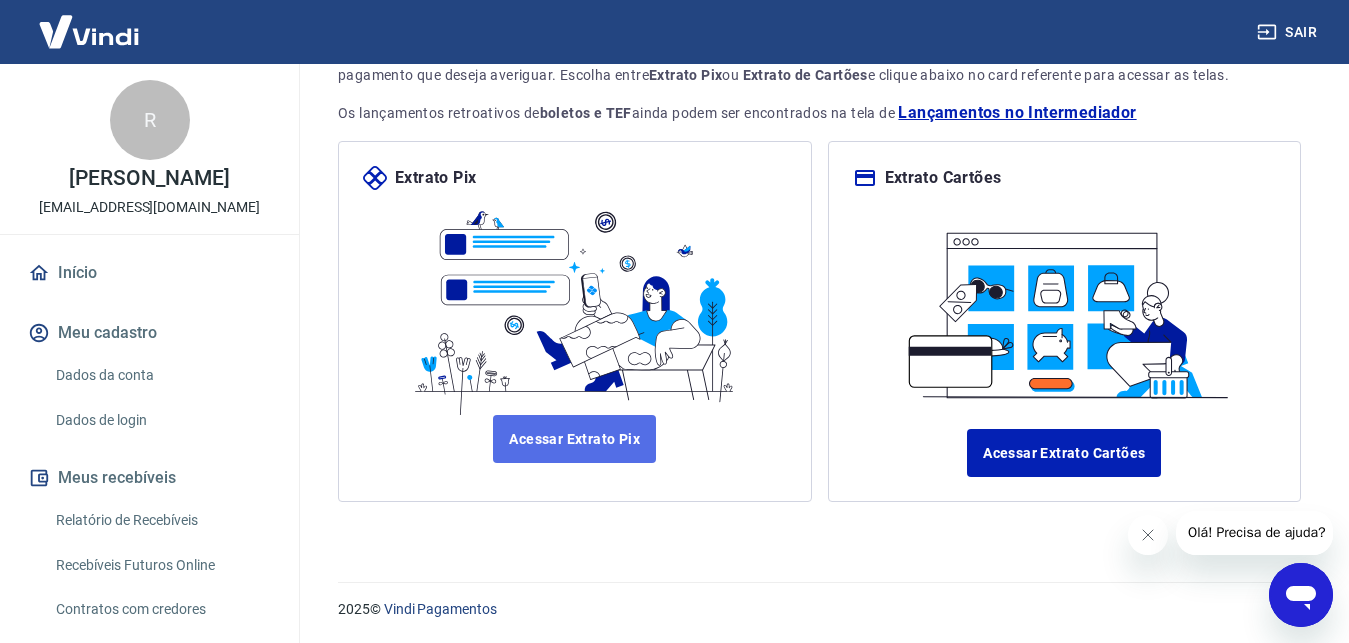 click on "Acessar Extrato Pix" at bounding box center (574, 439) 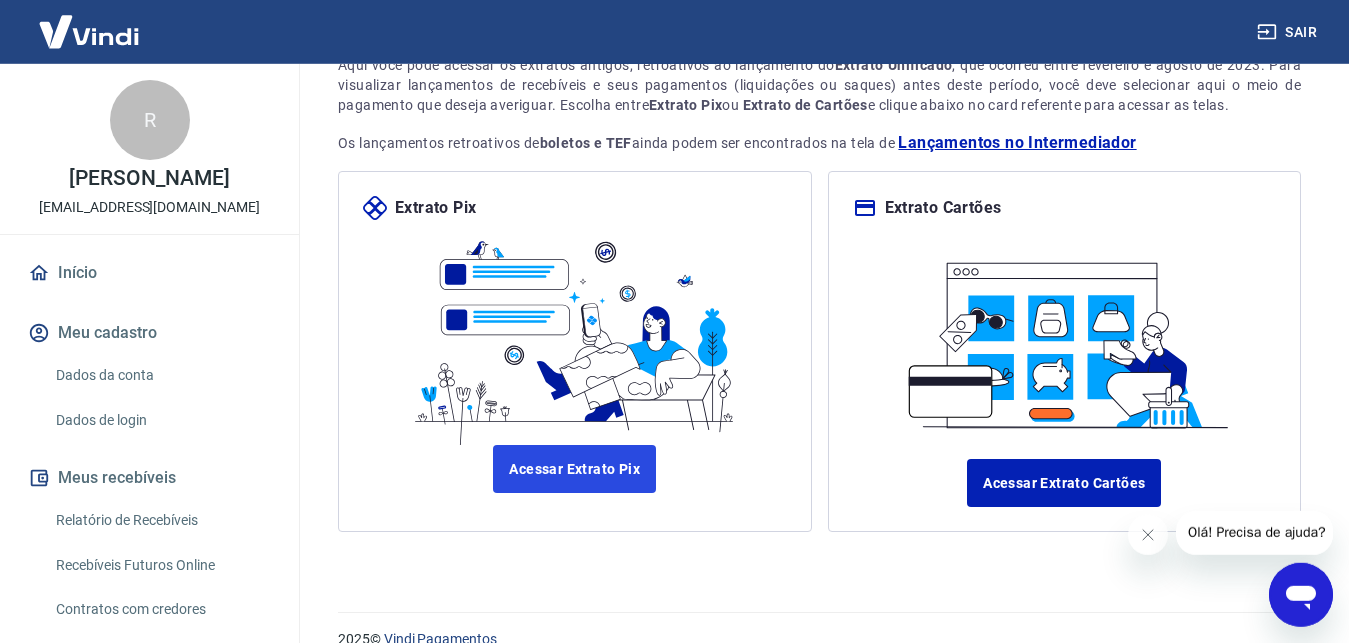 scroll, scrollTop: 0, scrollLeft: 0, axis: both 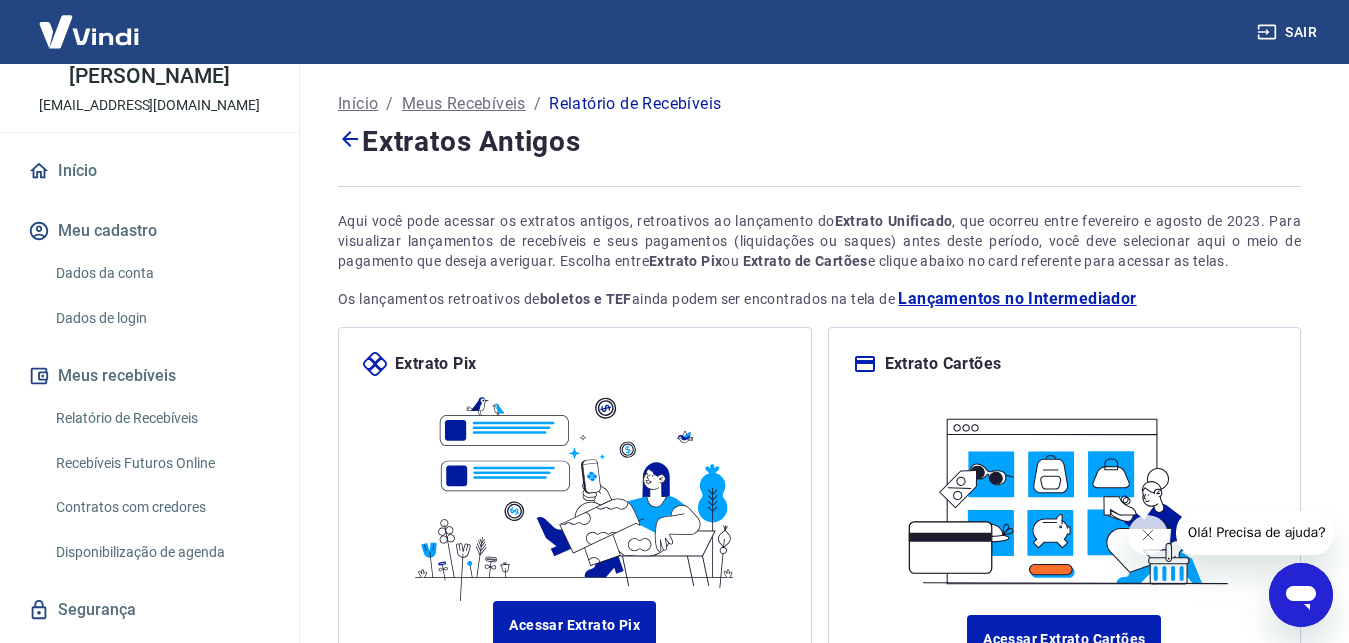 click on "Relatório de Recebíveis" at bounding box center (161, 418) 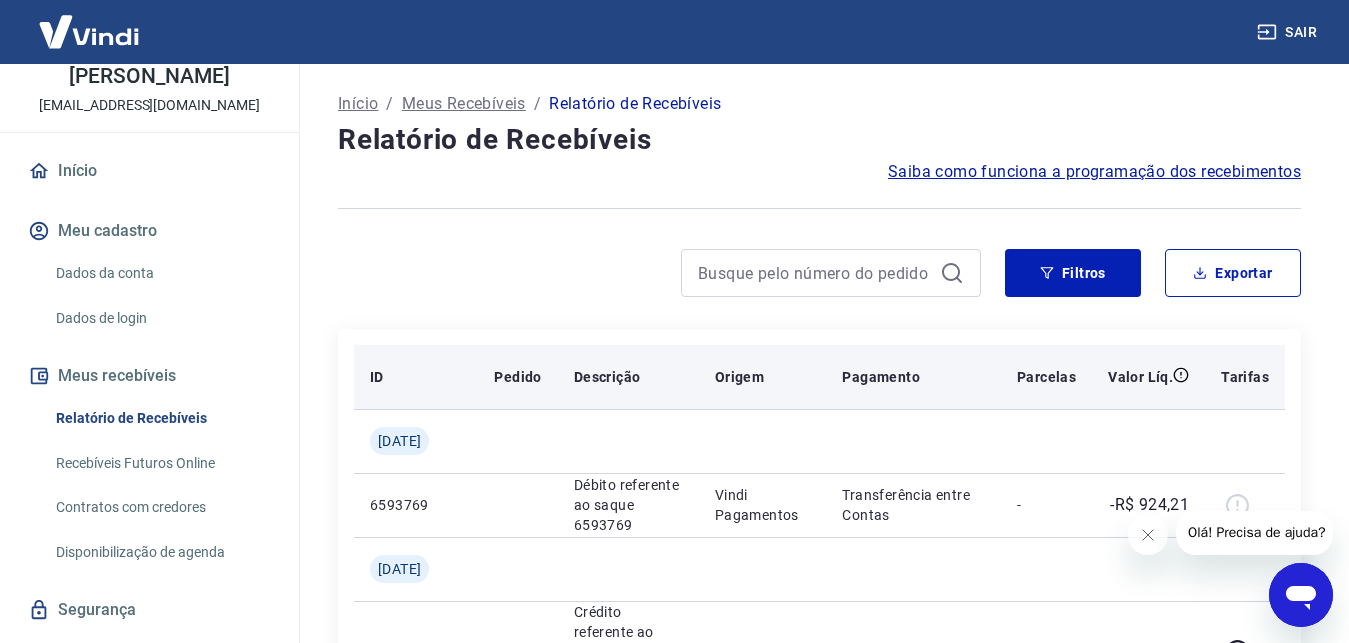 scroll, scrollTop: 204, scrollLeft: 0, axis: vertical 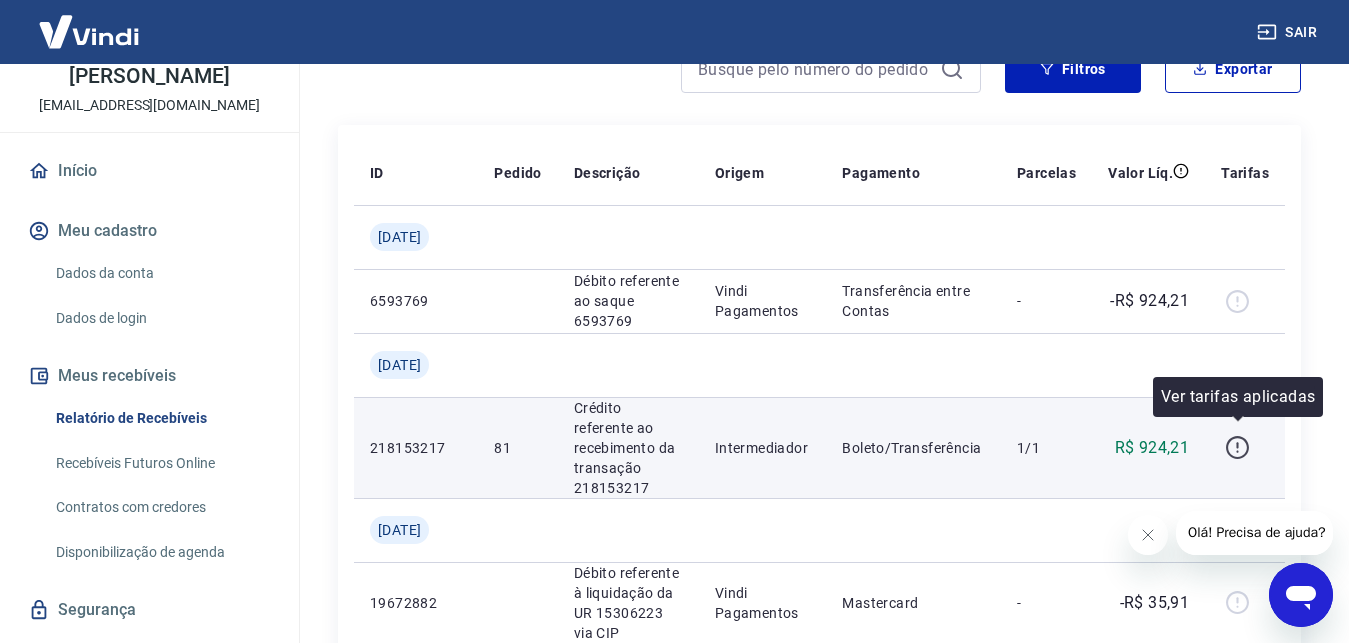 click 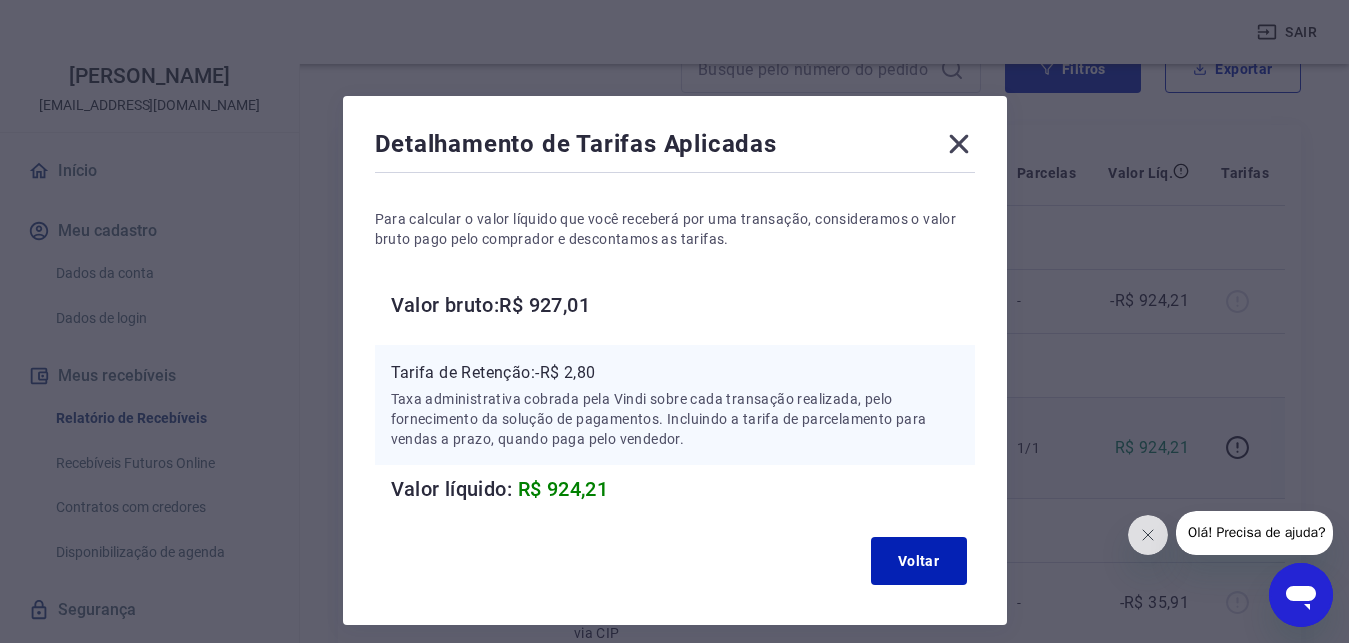 click 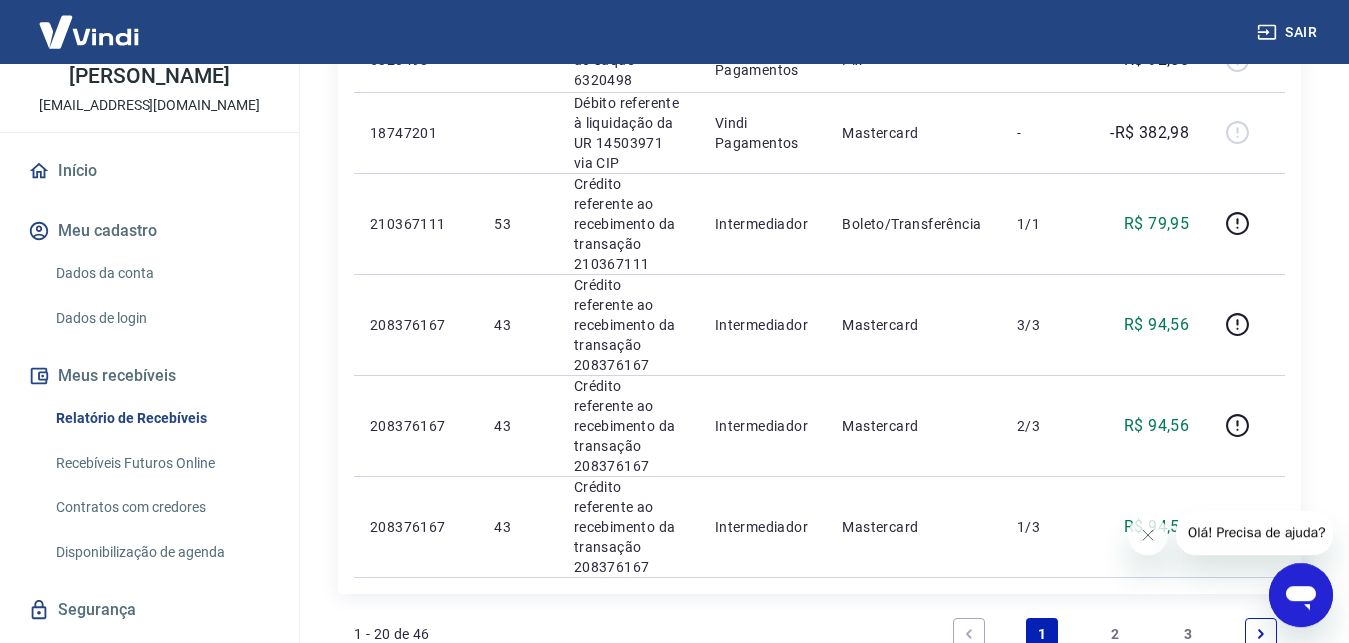 scroll, scrollTop: 2316, scrollLeft: 0, axis: vertical 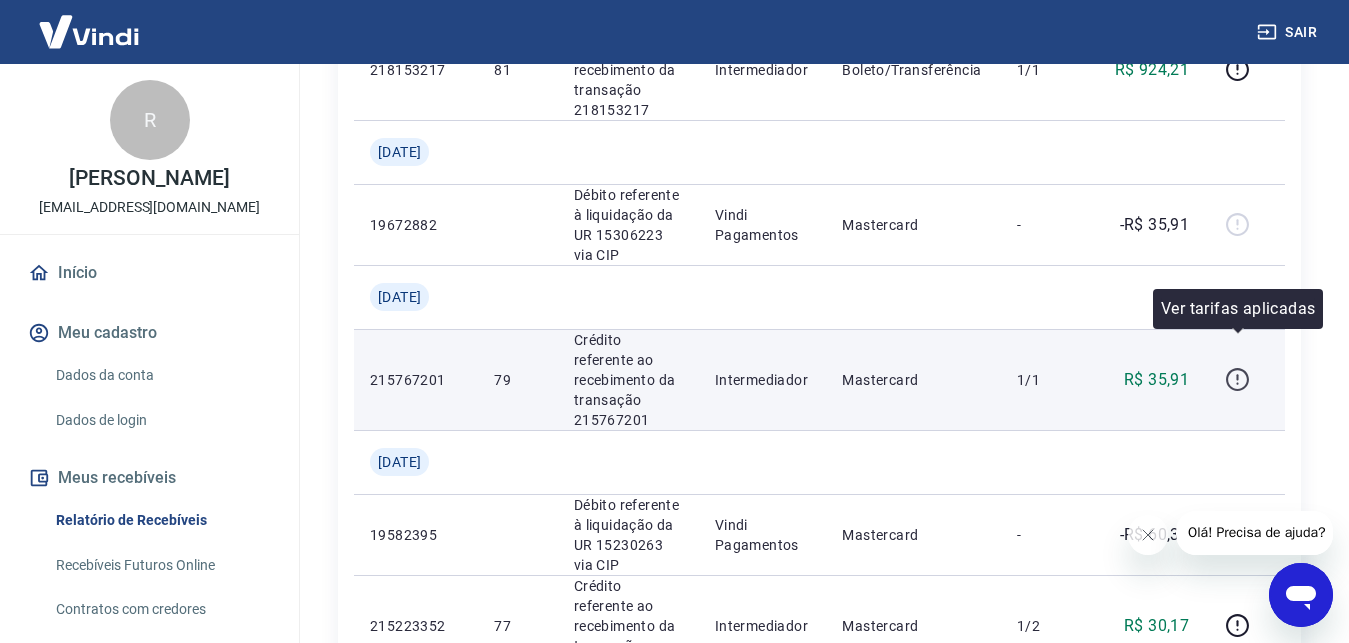 click 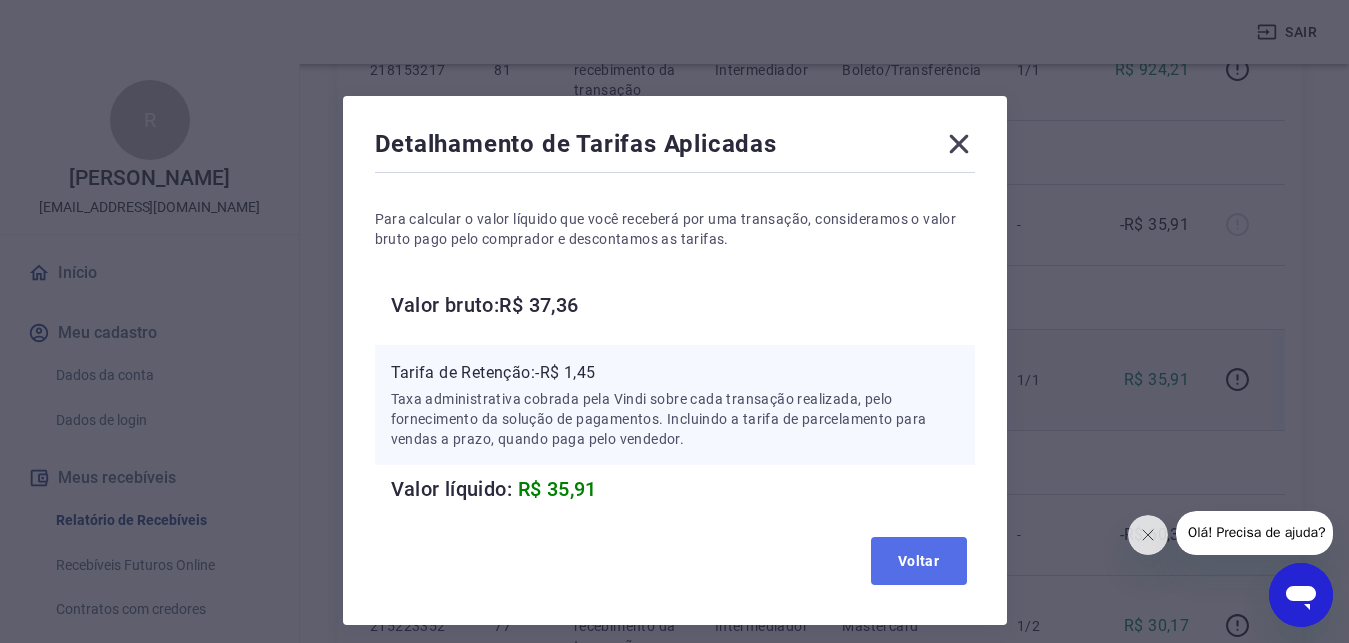 click on "Voltar" at bounding box center (919, 561) 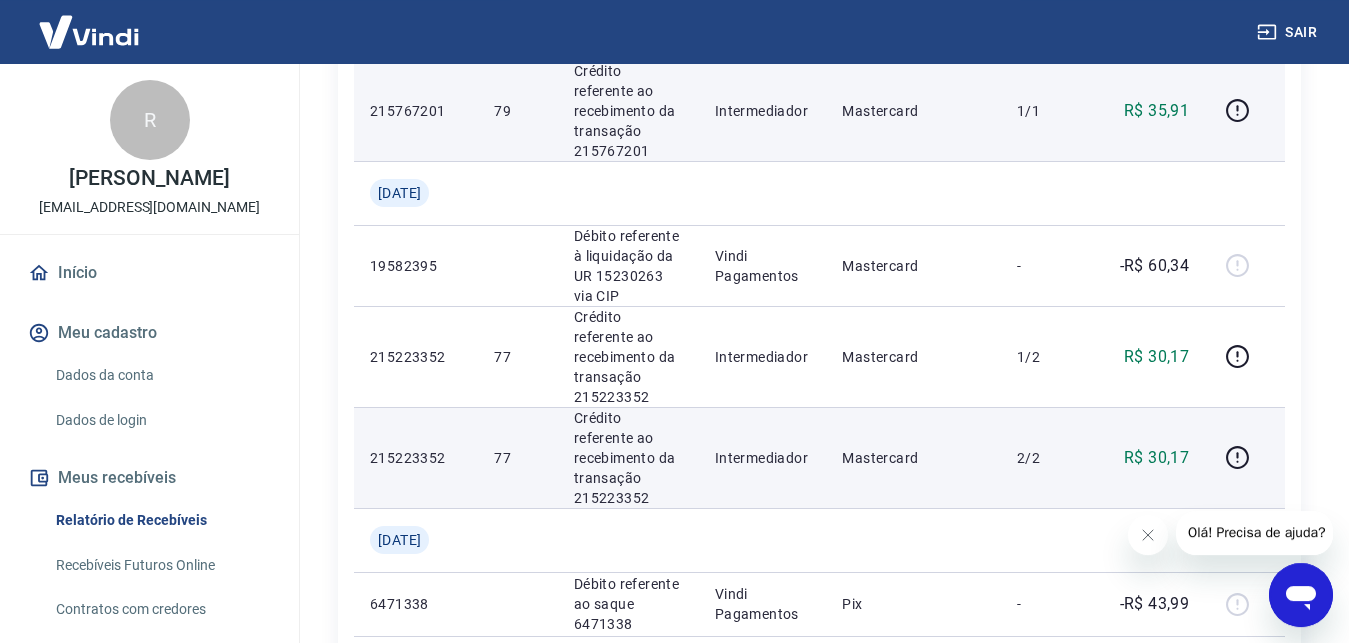 scroll, scrollTop: 888, scrollLeft: 0, axis: vertical 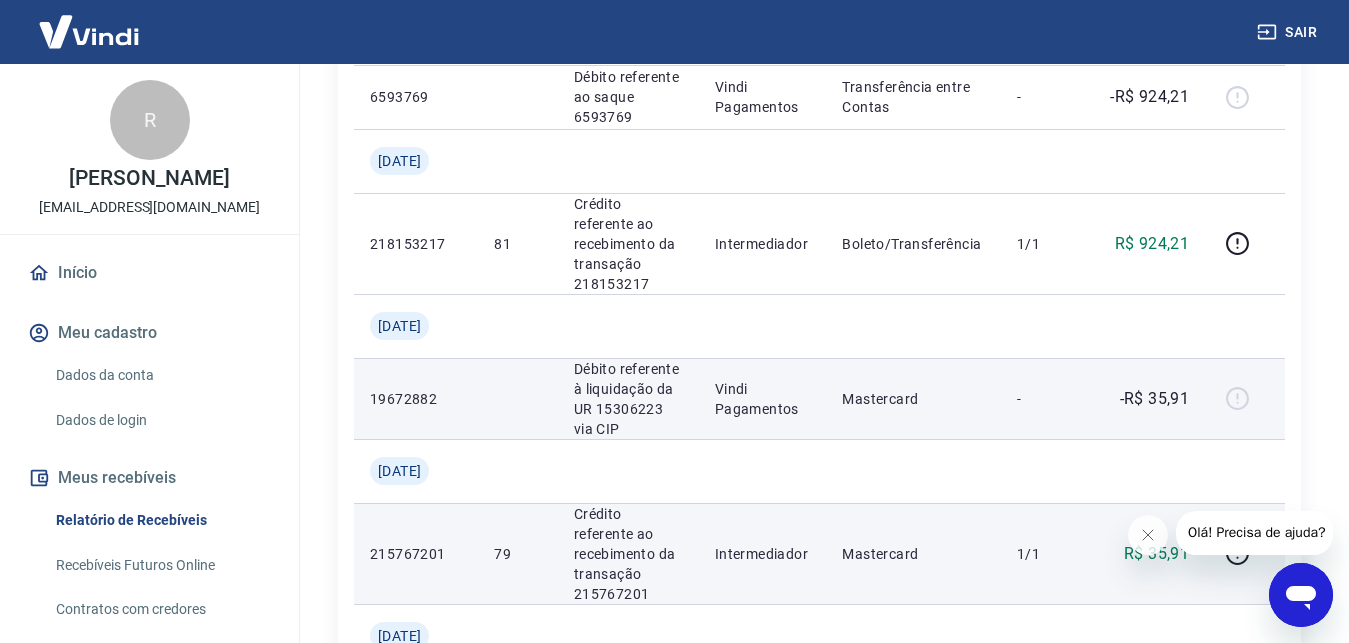 click at bounding box center [1245, 399] 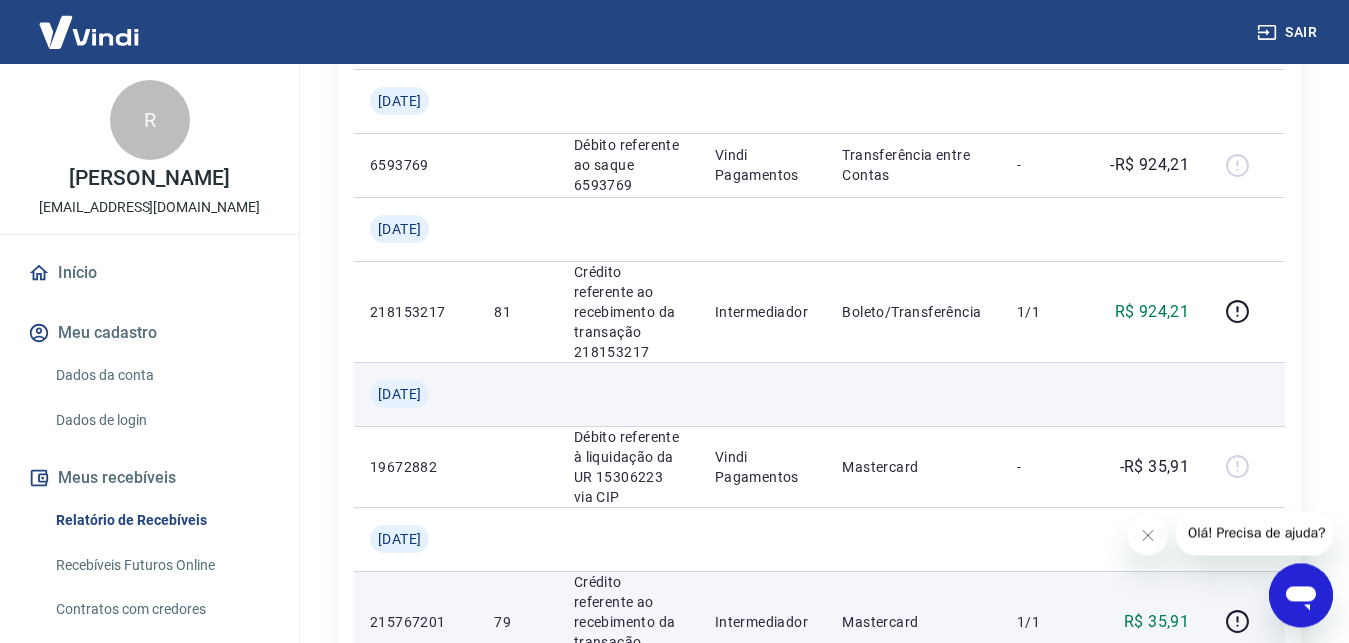 scroll, scrollTop: 306, scrollLeft: 0, axis: vertical 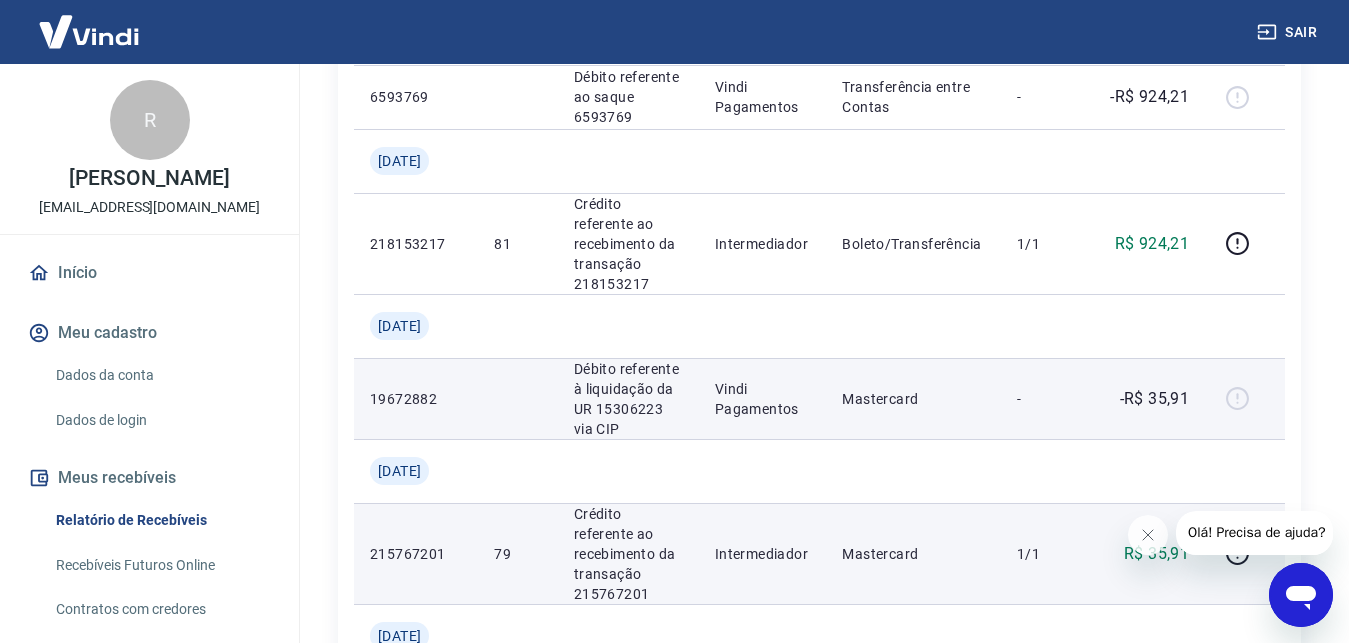 click at bounding box center (1245, 399) 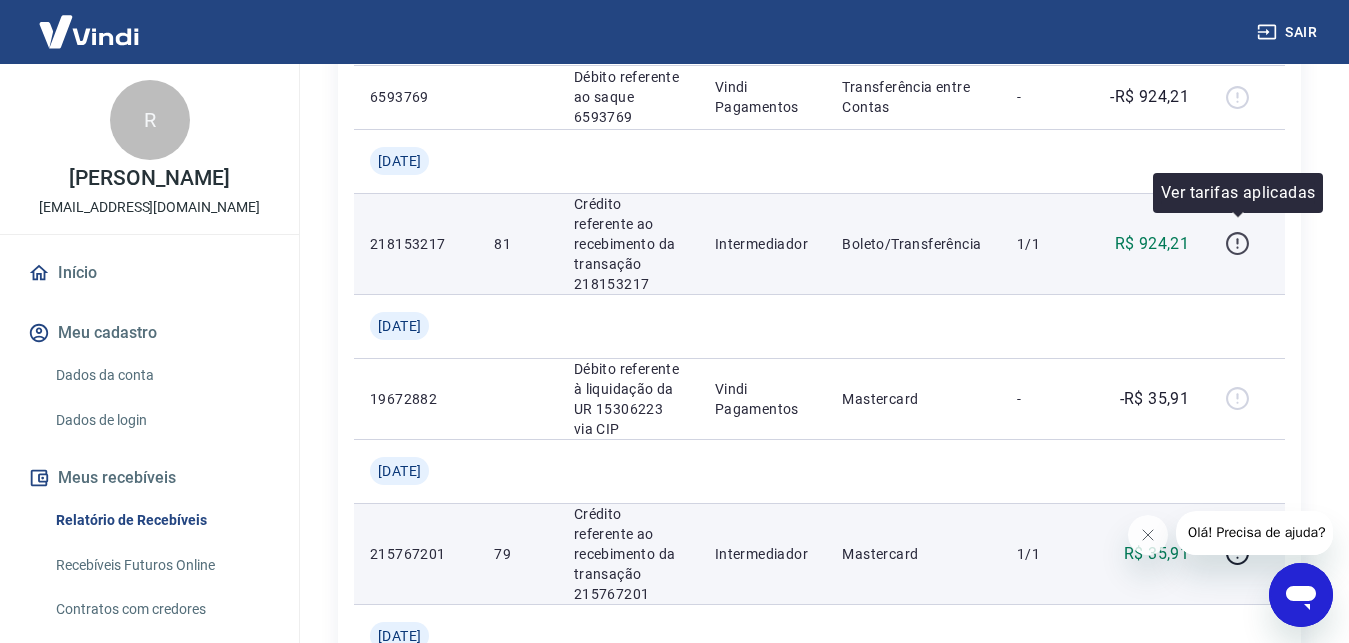 click 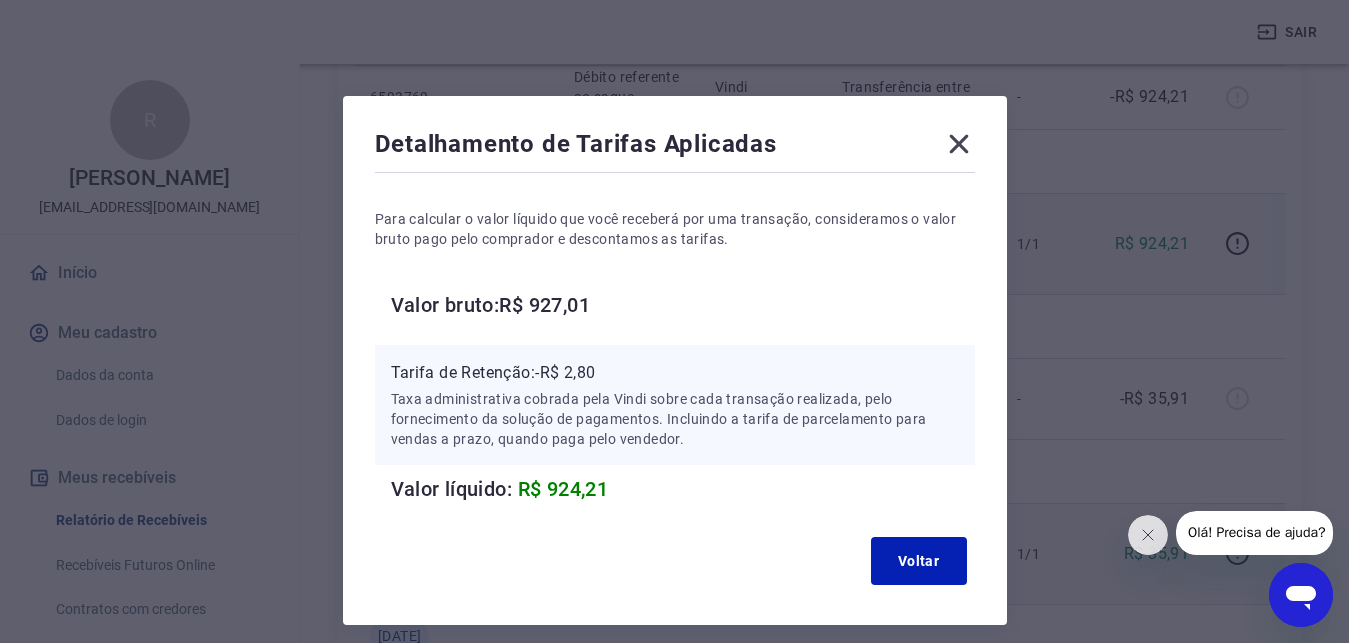 click 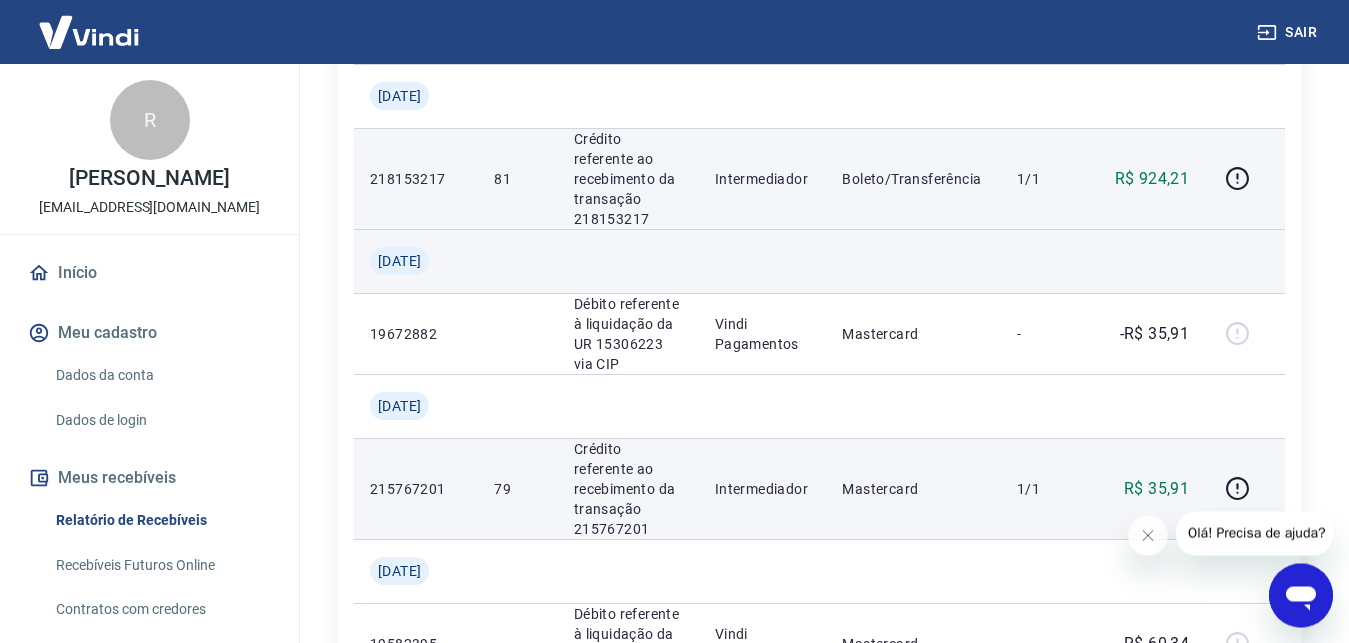 scroll, scrollTop: 510, scrollLeft: 0, axis: vertical 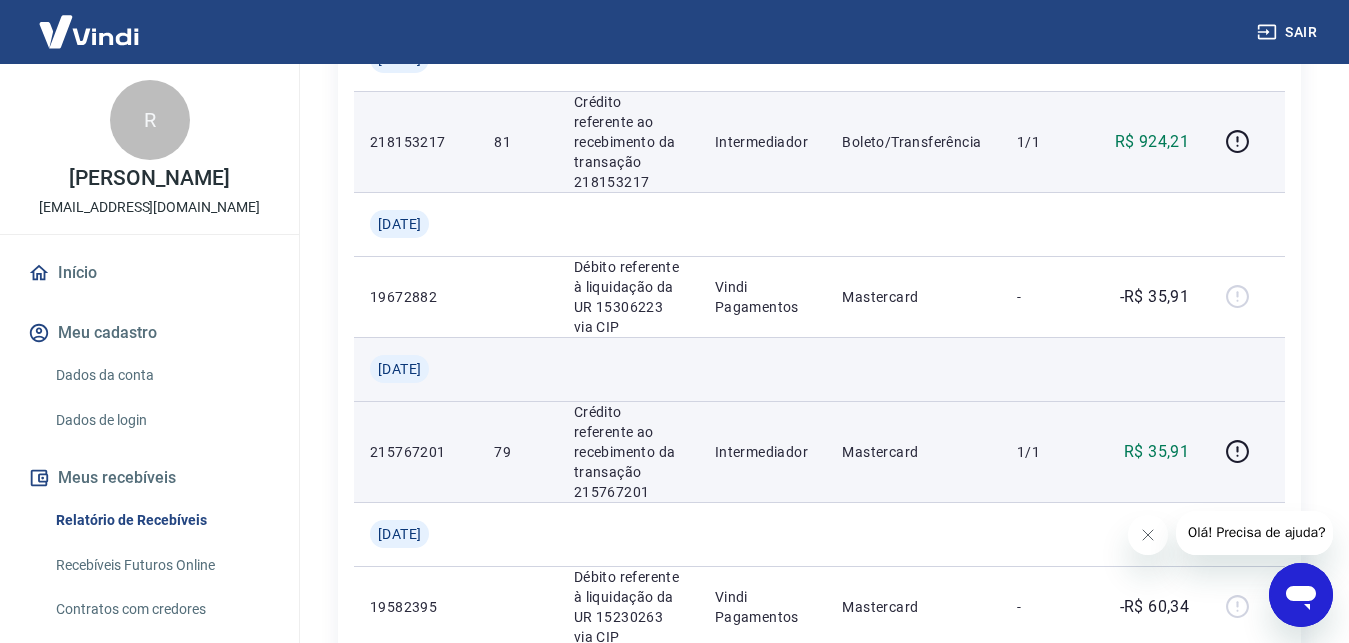 click at bounding box center [1148, 369] 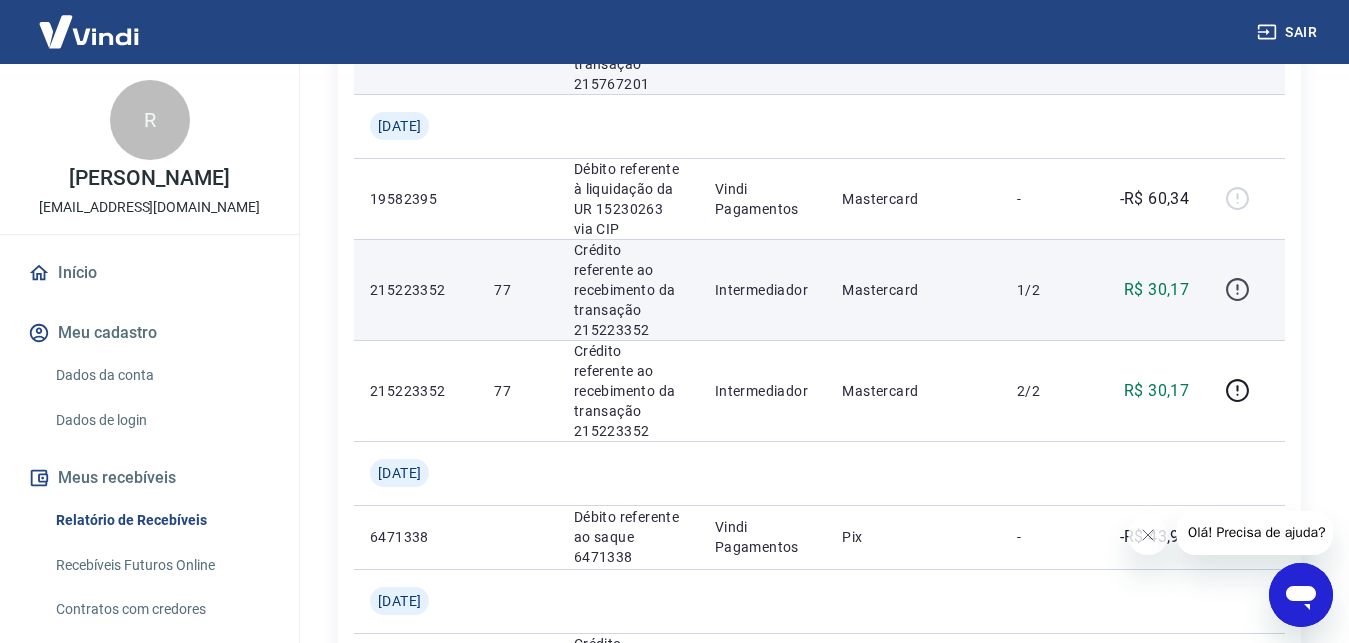 scroll, scrollTop: 1224, scrollLeft: 0, axis: vertical 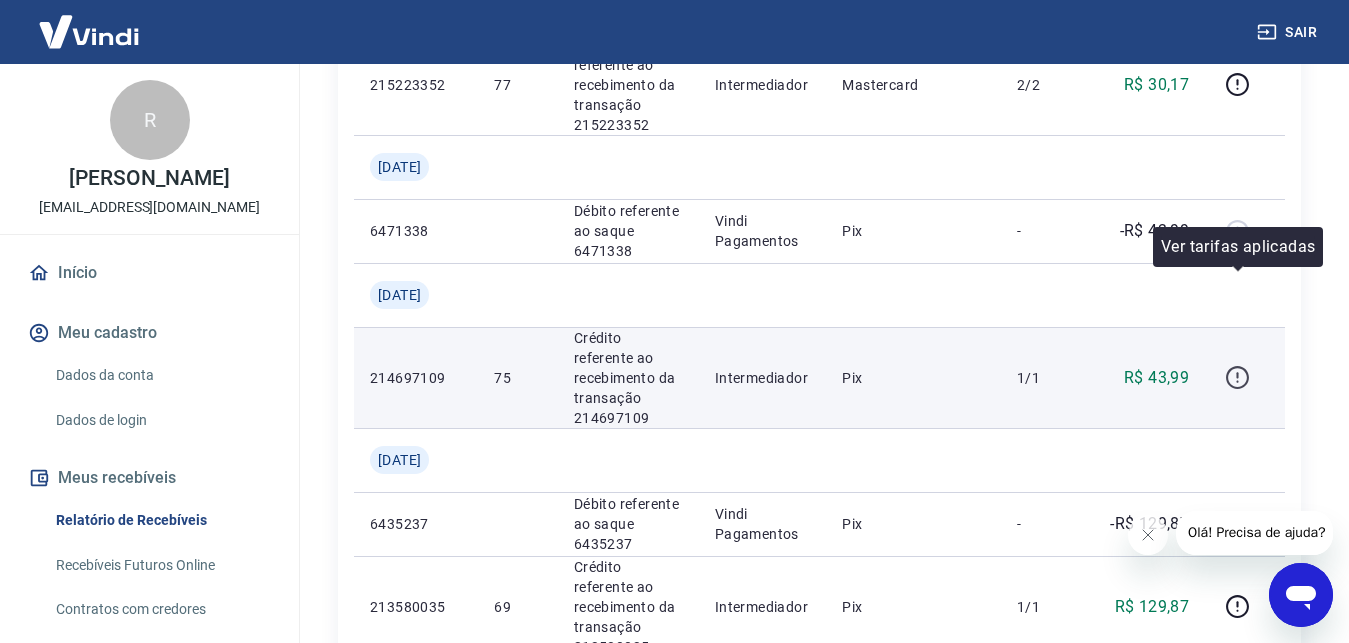 click 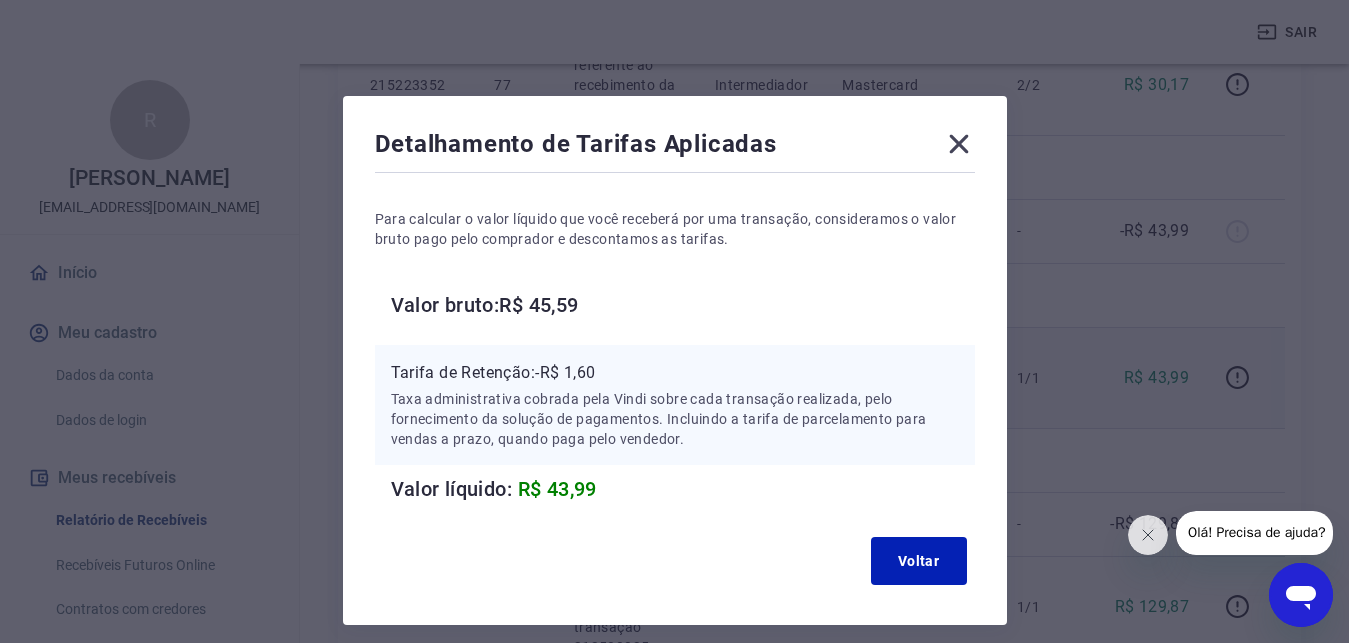 click 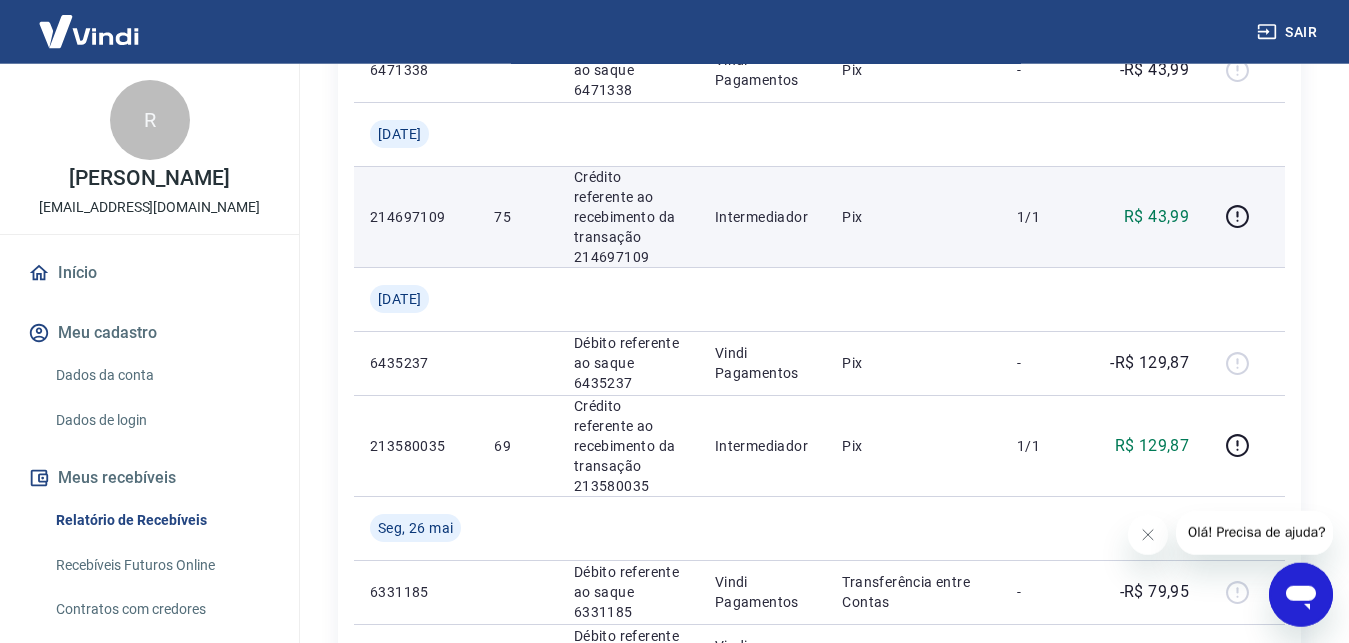 scroll, scrollTop: 1224, scrollLeft: 0, axis: vertical 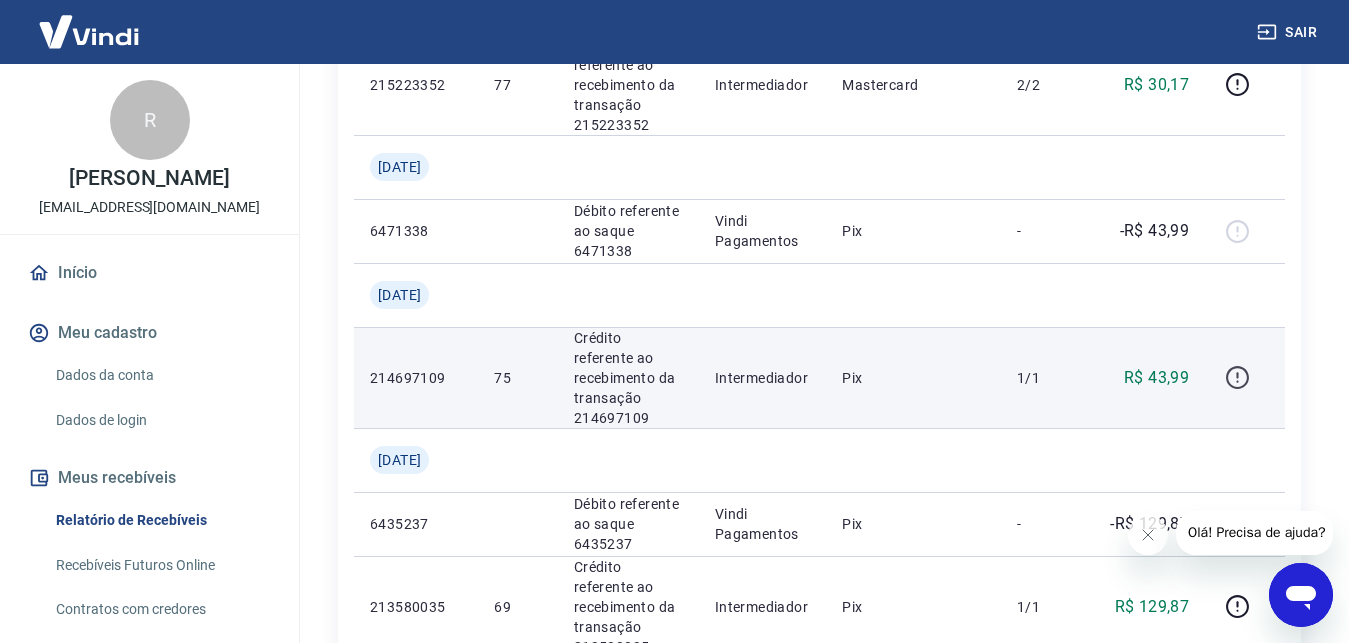 click 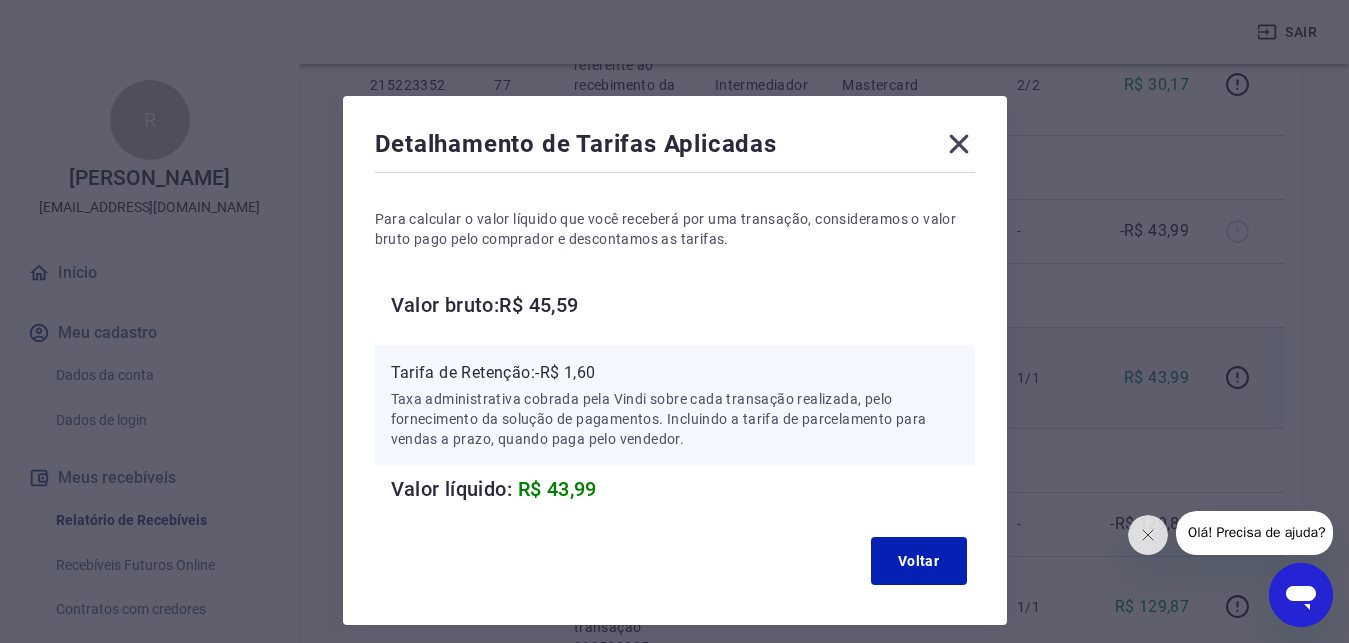 click 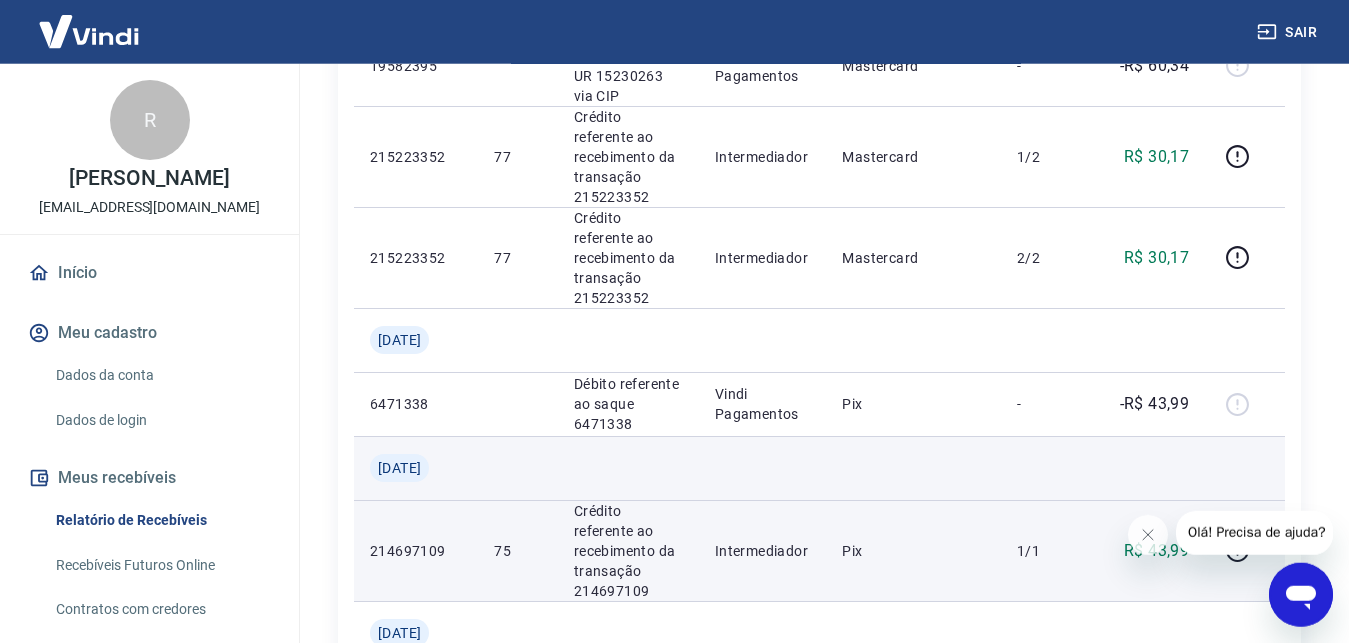 scroll, scrollTop: 1020, scrollLeft: 0, axis: vertical 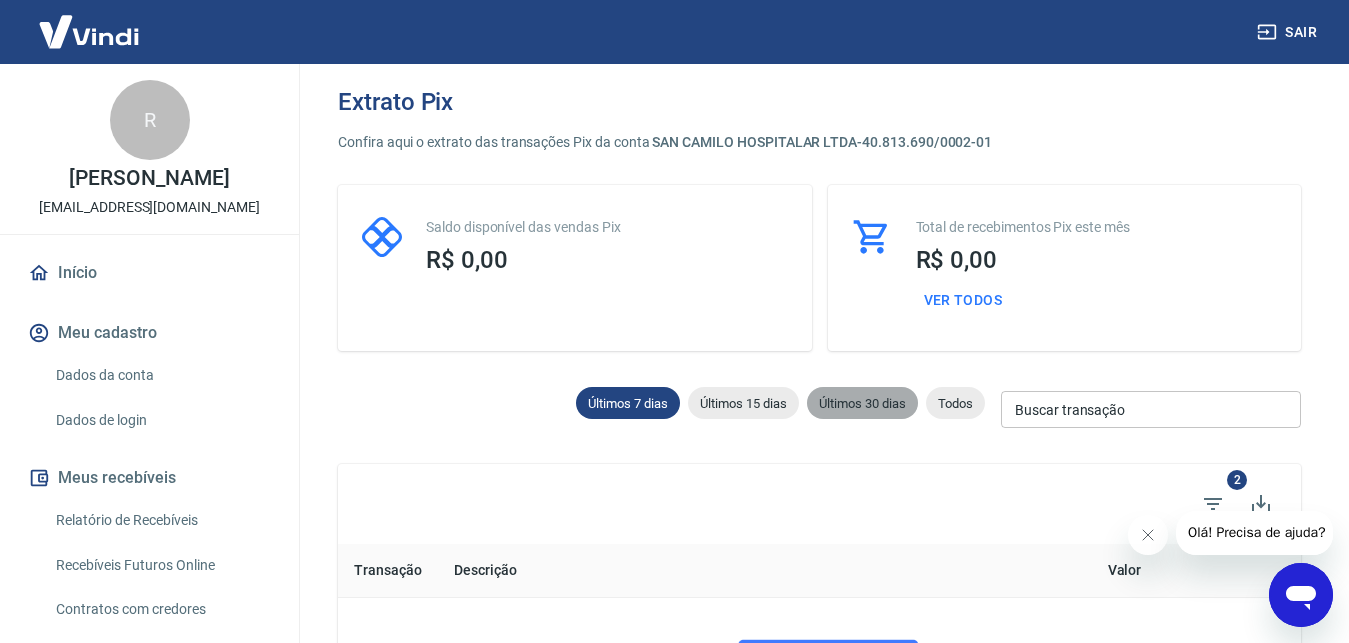 click on "Últimos 30 dias" at bounding box center (862, 403) 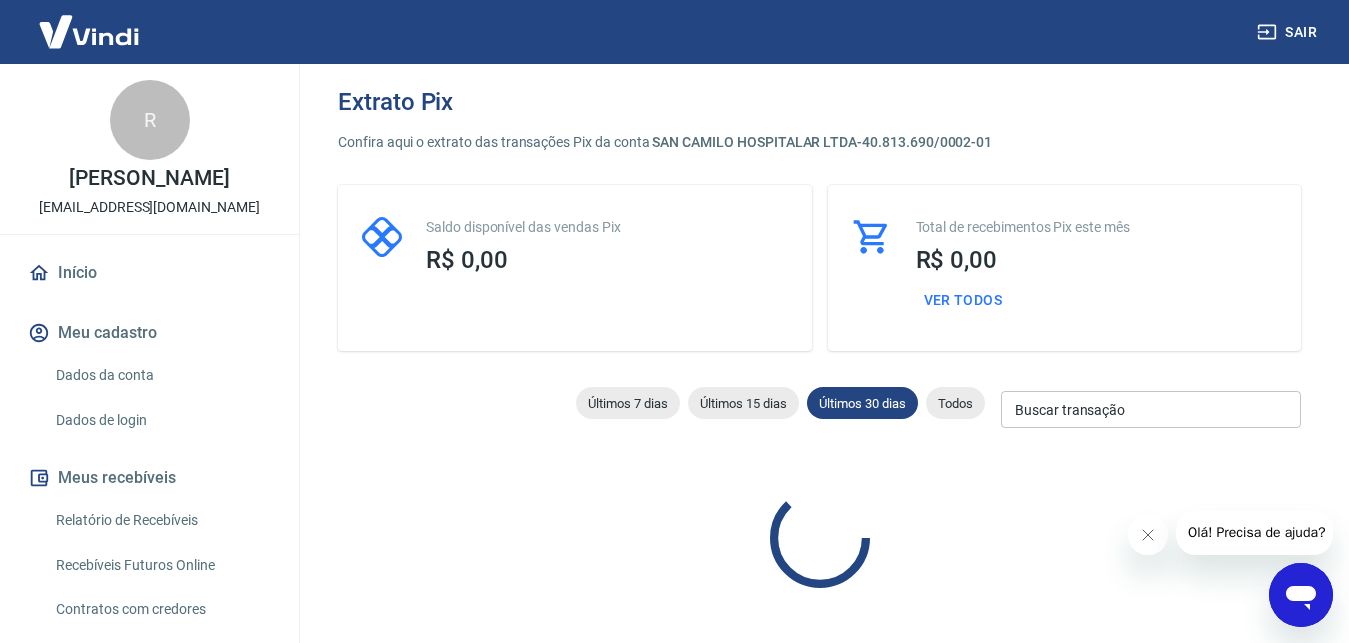 type on "17/06/2025" 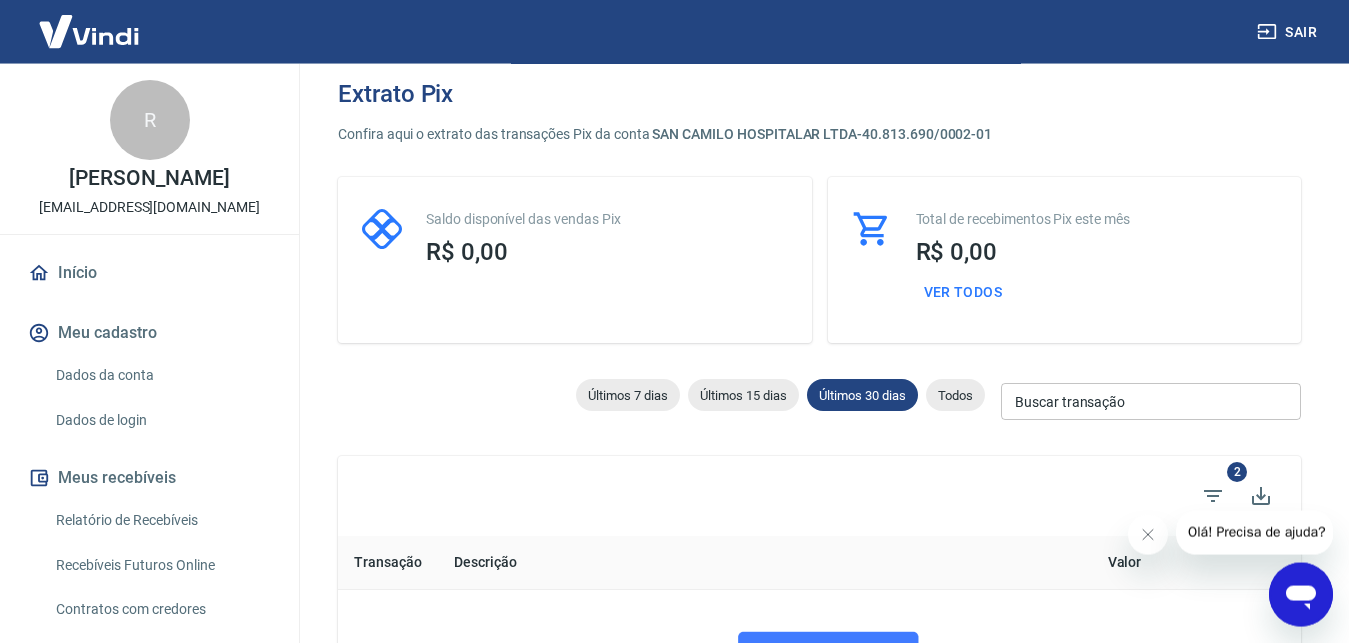 scroll, scrollTop: 0, scrollLeft: 0, axis: both 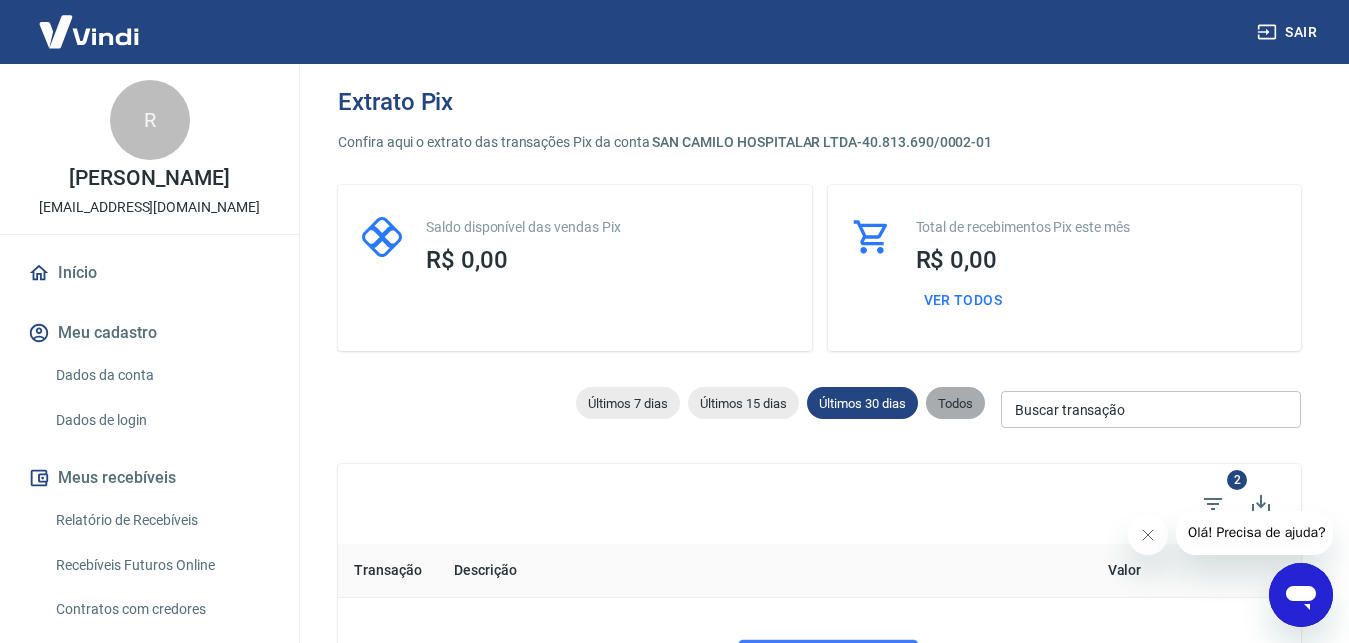 click on "Todos" at bounding box center [955, 403] 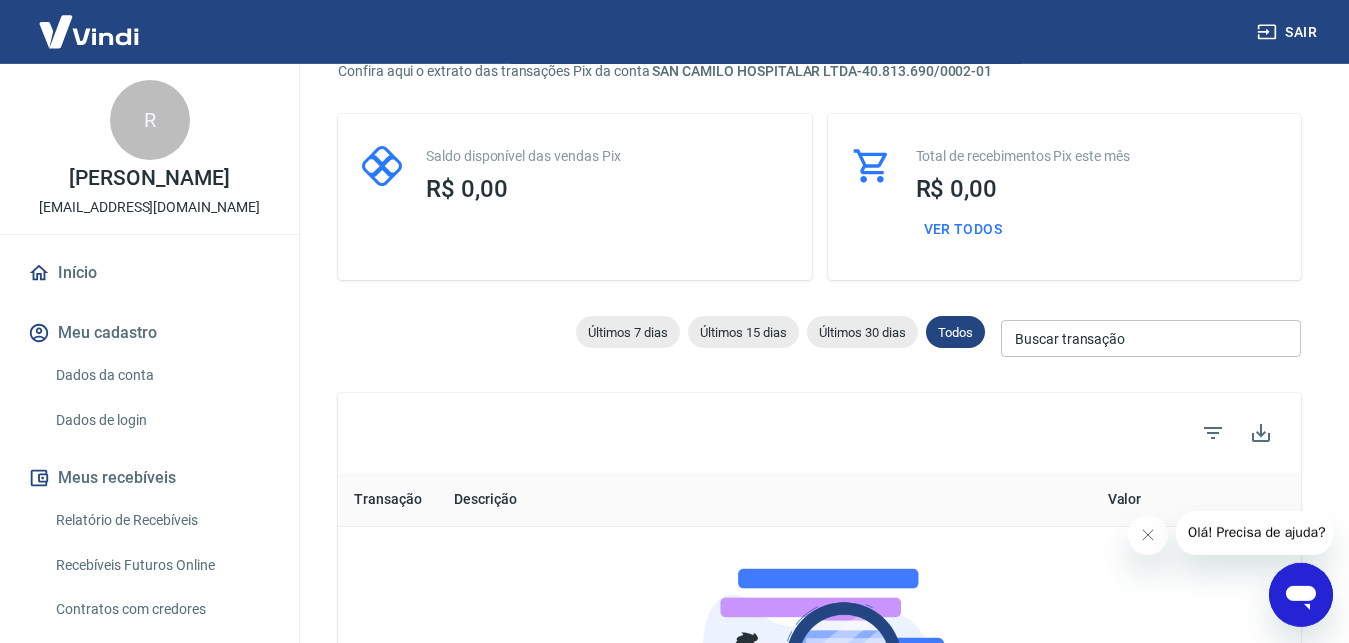 scroll, scrollTop: 0, scrollLeft: 0, axis: both 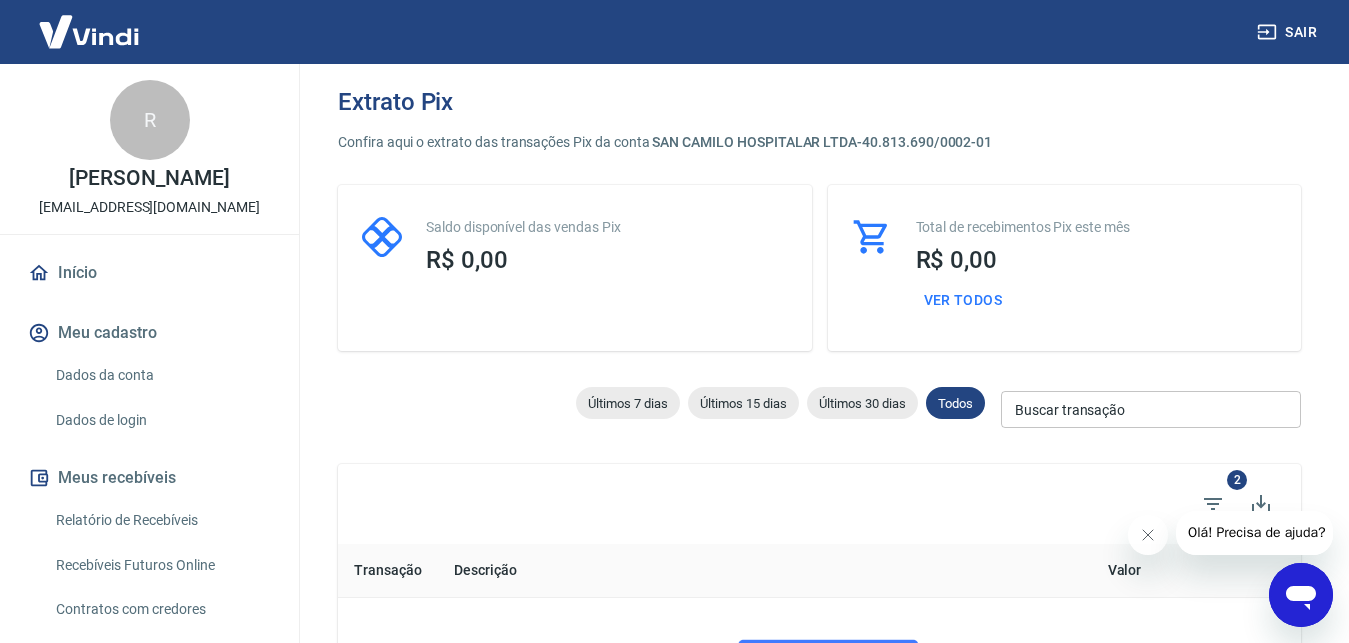 type on "17/06/2025" 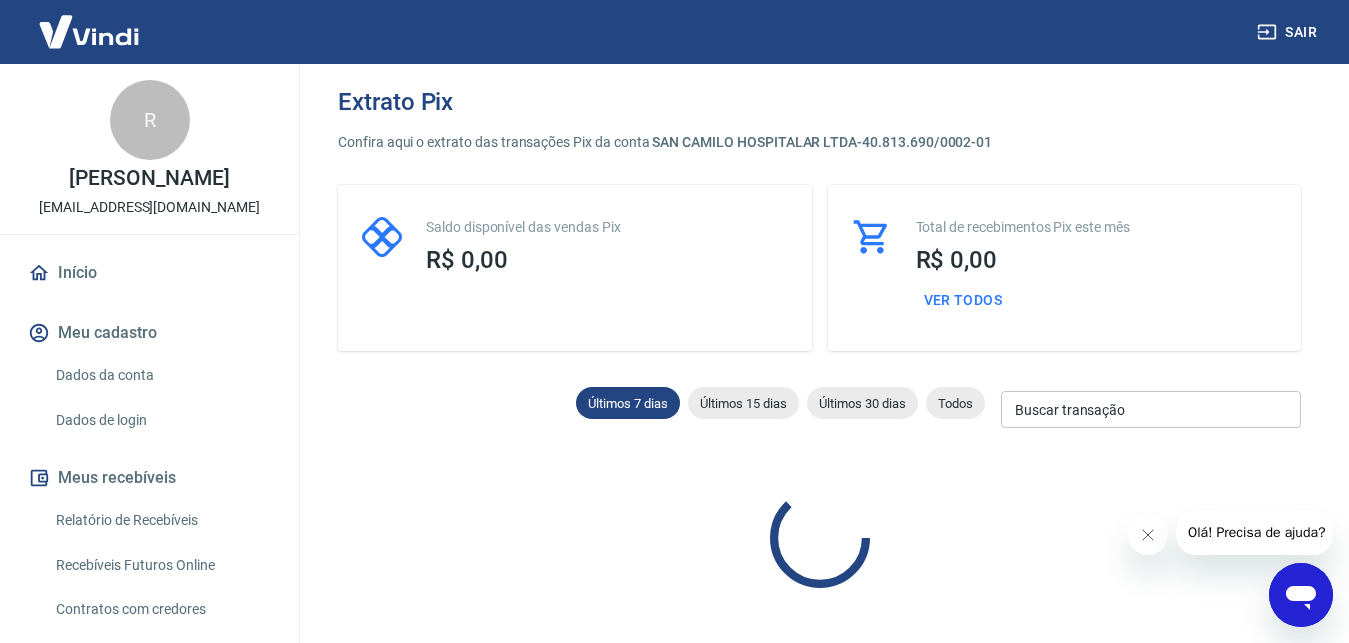type on "10/07/2025" 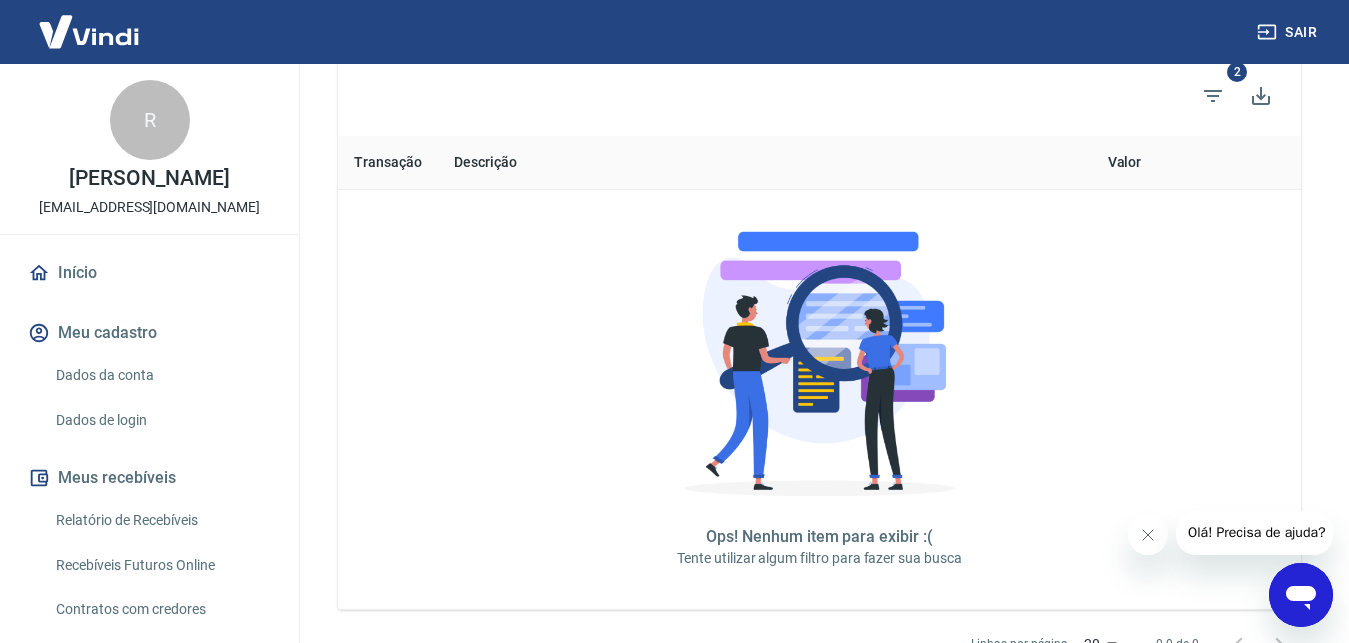 scroll, scrollTop: 0, scrollLeft: 0, axis: both 